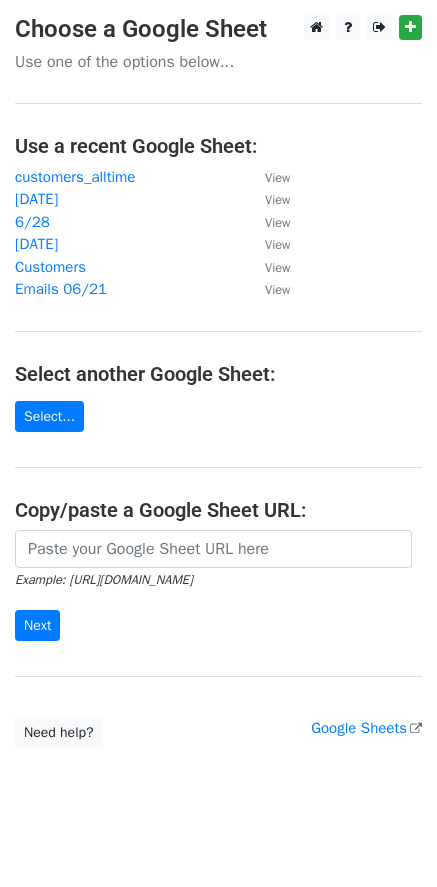 scroll, scrollTop: 0, scrollLeft: 0, axis: both 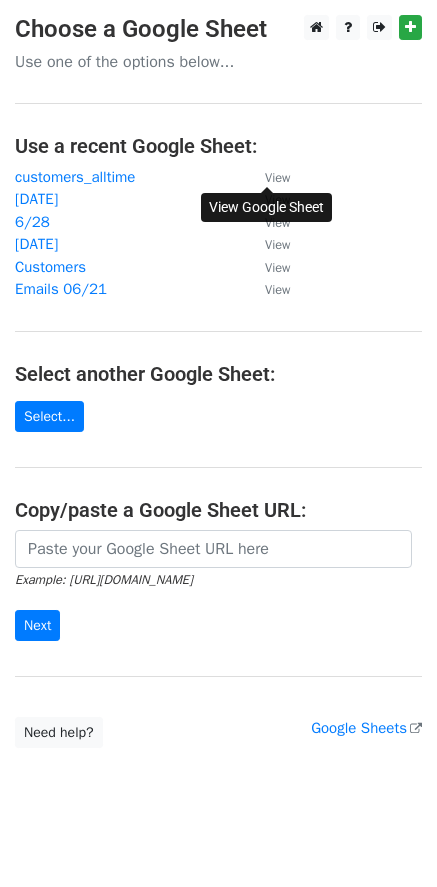 click on "View" at bounding box center [277, 178] 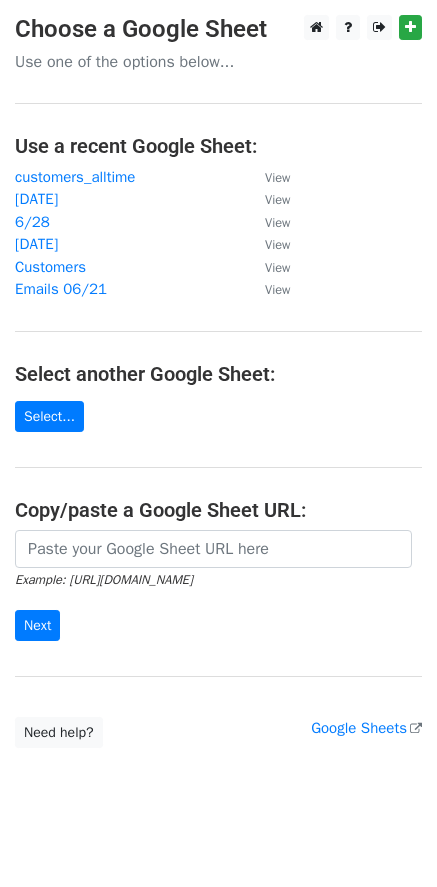 scroll, scrollTop: 0, scrollLeft: 0, axis: both 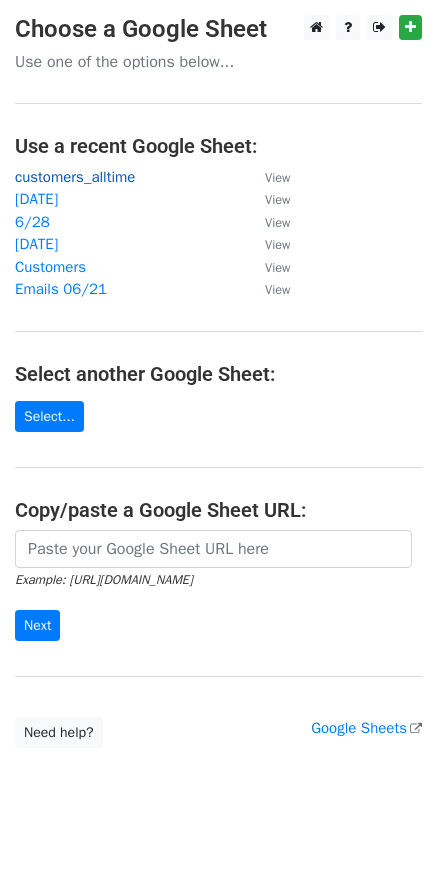 click on "customers_alltime" at bounding box center [75, 177] 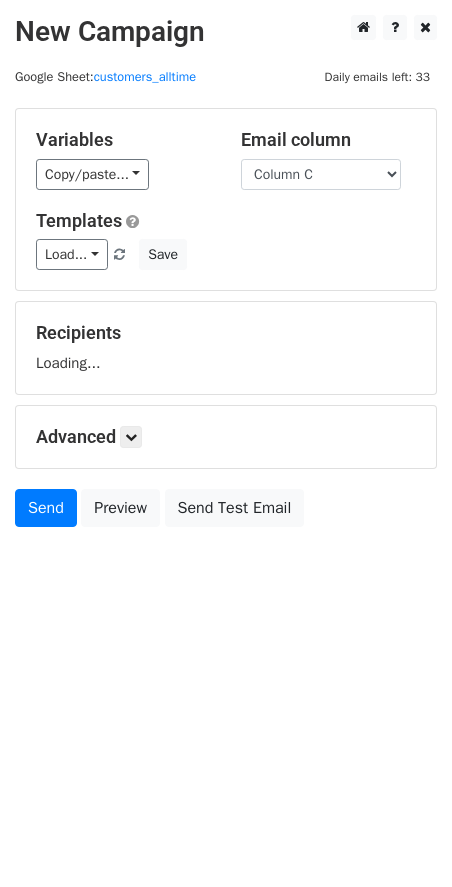 scroll, scrollTop: 0, scrollLeft: 0, axis: both 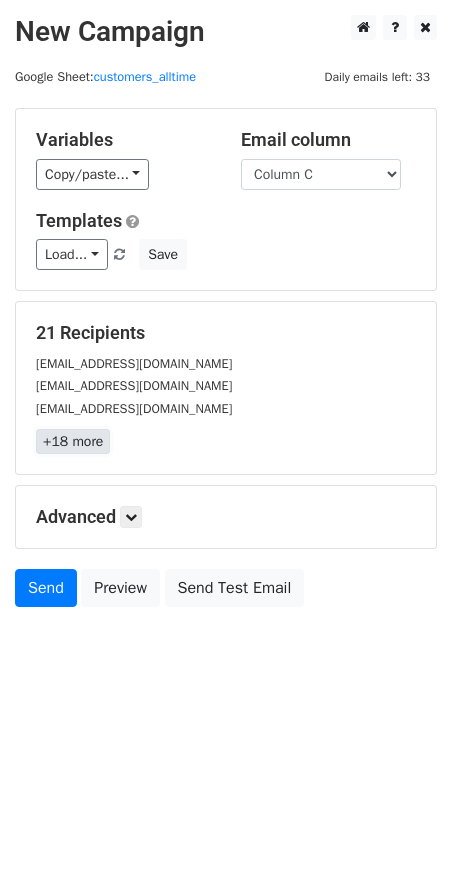 click on "+18 more" at bounding box center (73, 441) 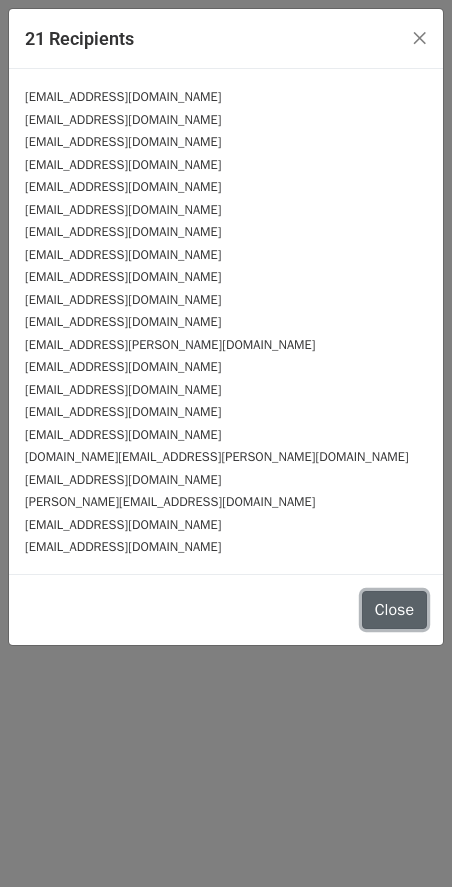 click on "Close" at bounding box center (394, 610) 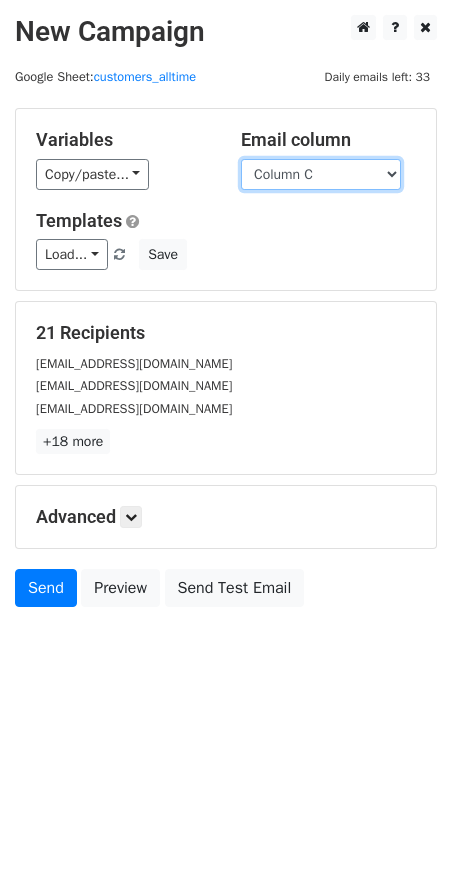 click on "Column A
Column B
Column C
Column D" at bounding box center (321, 174) 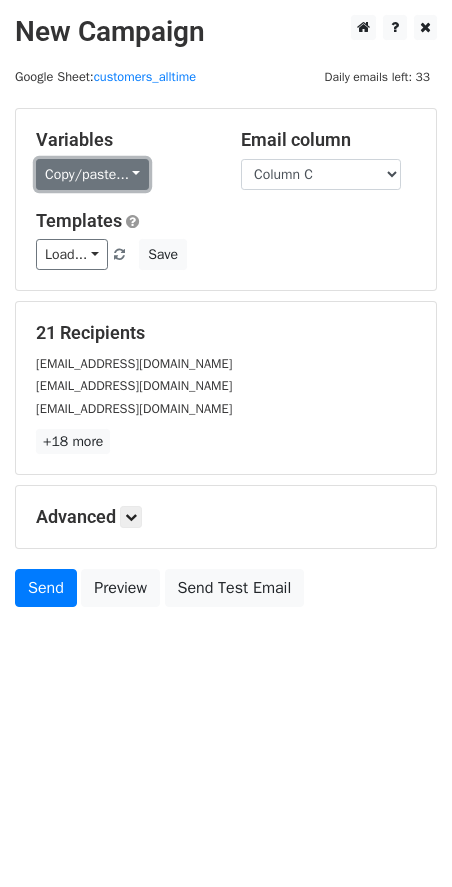 click on "Copy/paste..." at bounding box center (92, 174) 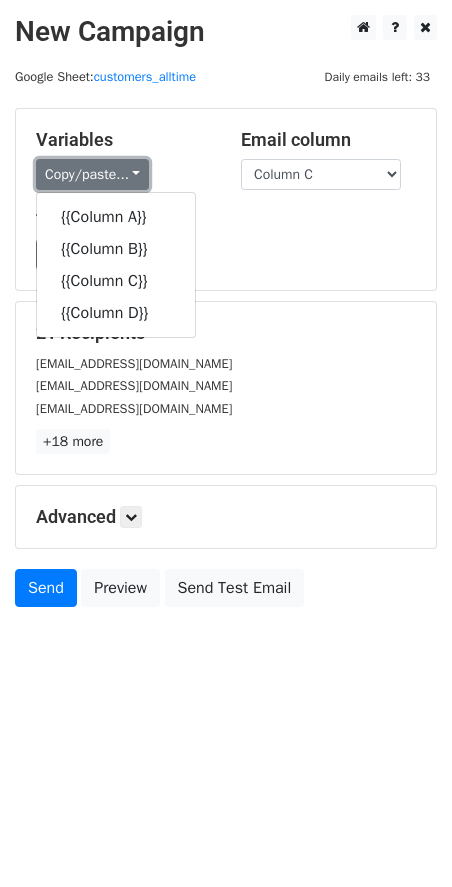 click on "Copy/paste..." at bounding box center (92, 174) 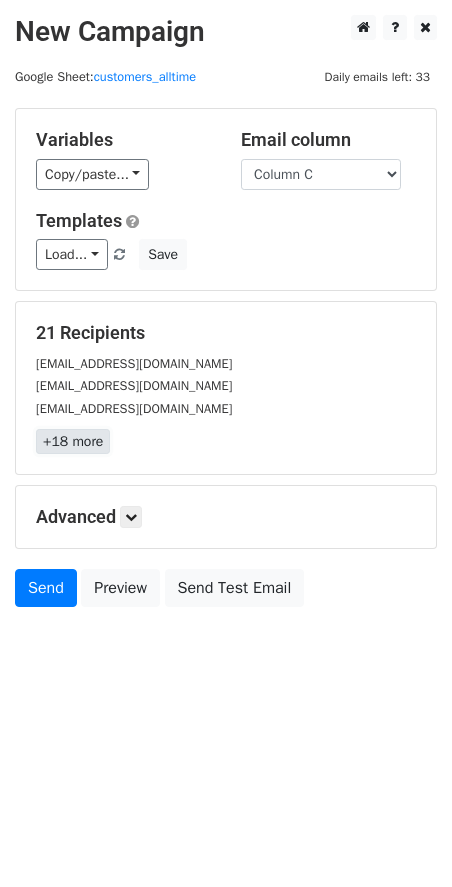 click on "+18 more" at bounding box center [73, 441] 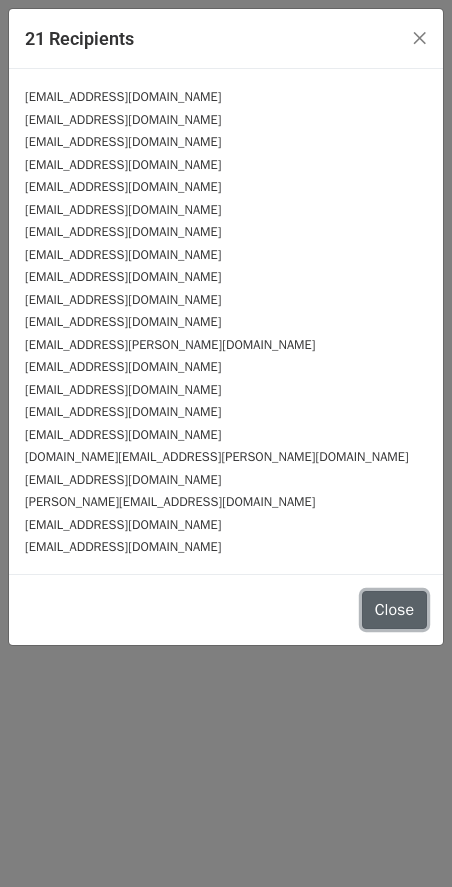 click on "Close" at bounding box center (394, 610) 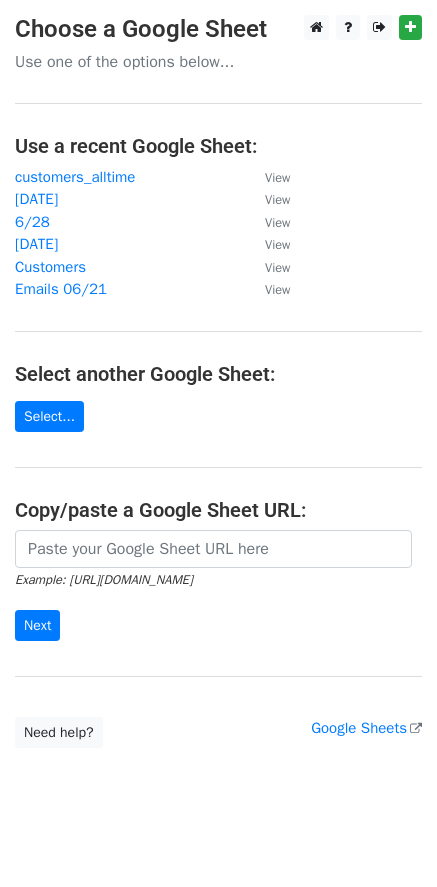 scroll, scrollTop: 0, scrollLeft: 0, axis: both 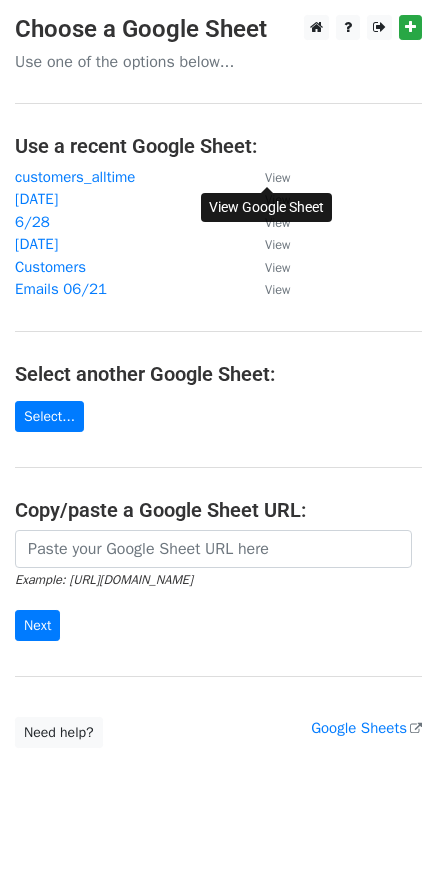 click on "View" at bounding box center [277, 178] 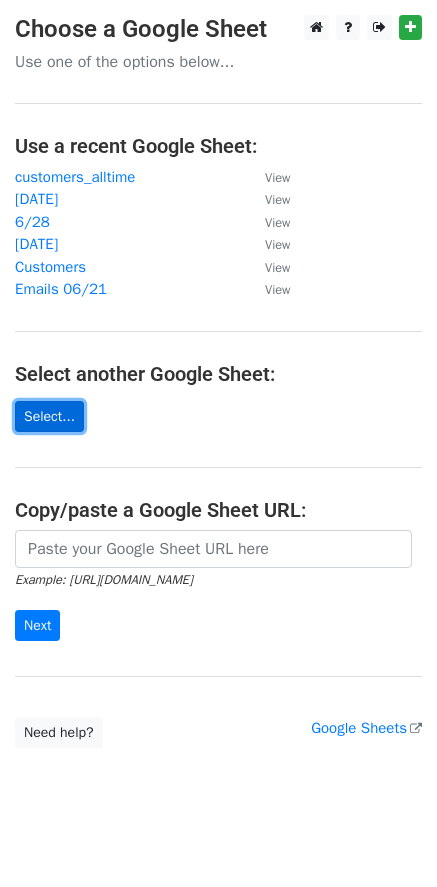 click on "Select..." at bounding box center [49, 416] 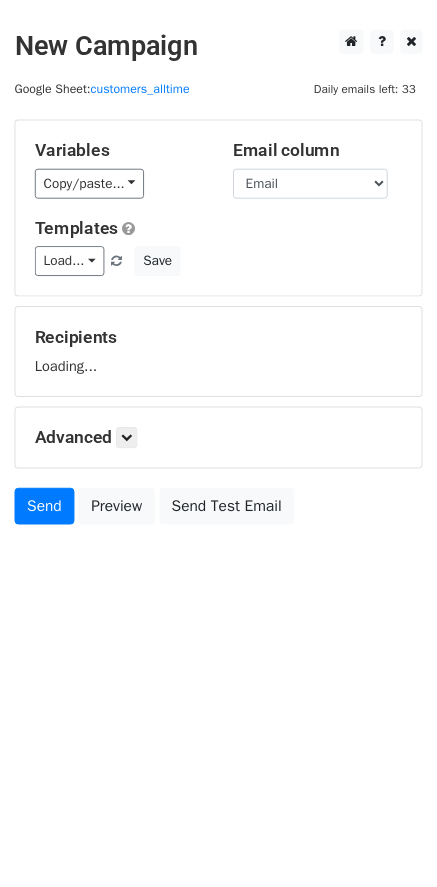 scroll, scrollTop: 0, scrollLeft: 0, axis: both 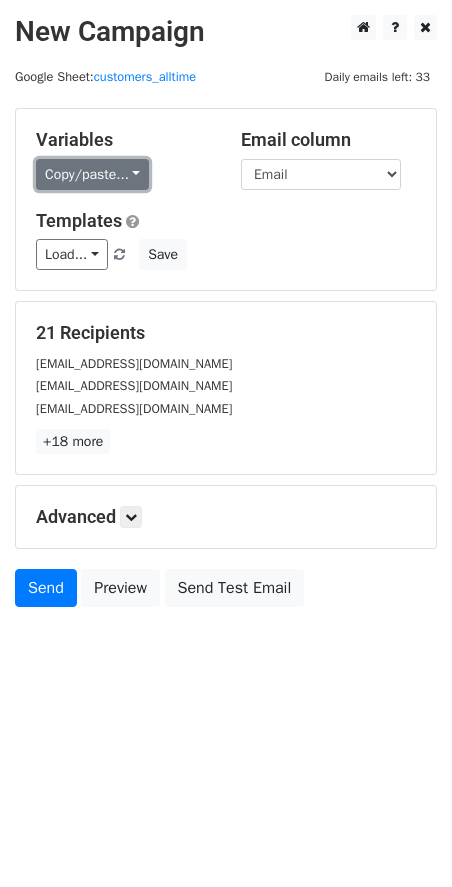 click on "Copy/paste..." at bounding box center [92, 174] 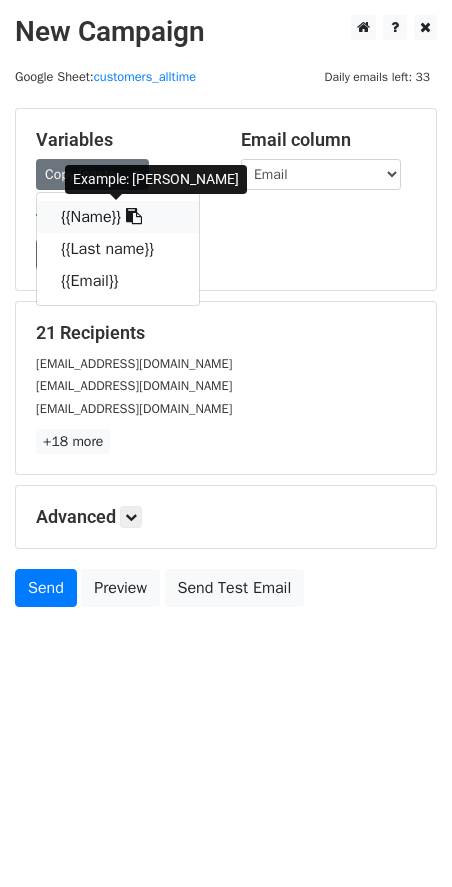click at bounding box center [134, 216] 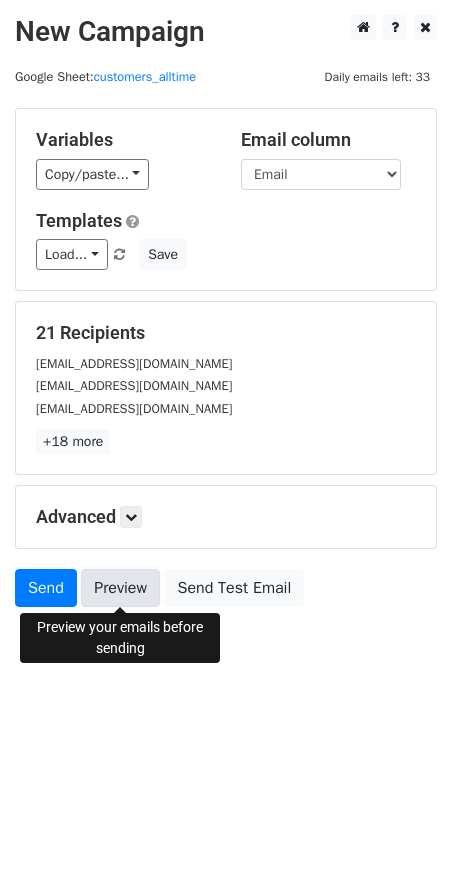 click on "Preview" at bounding box center (120, 588) 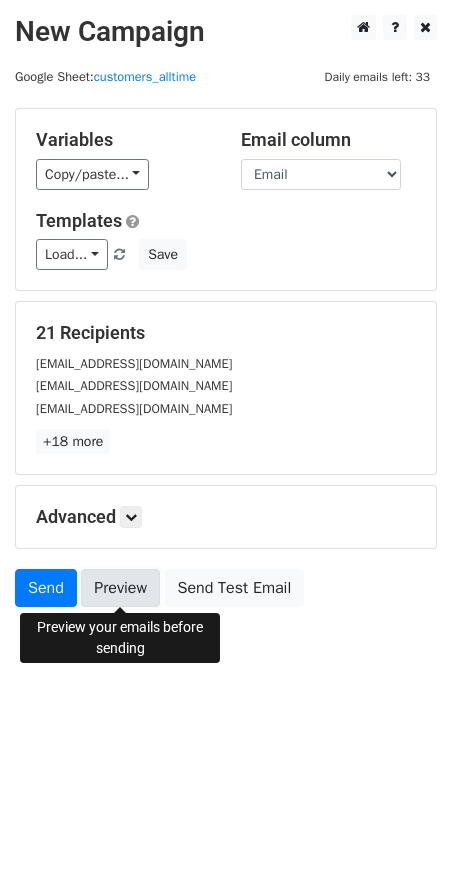 click on "Preview" at bounding box center [120, 588] 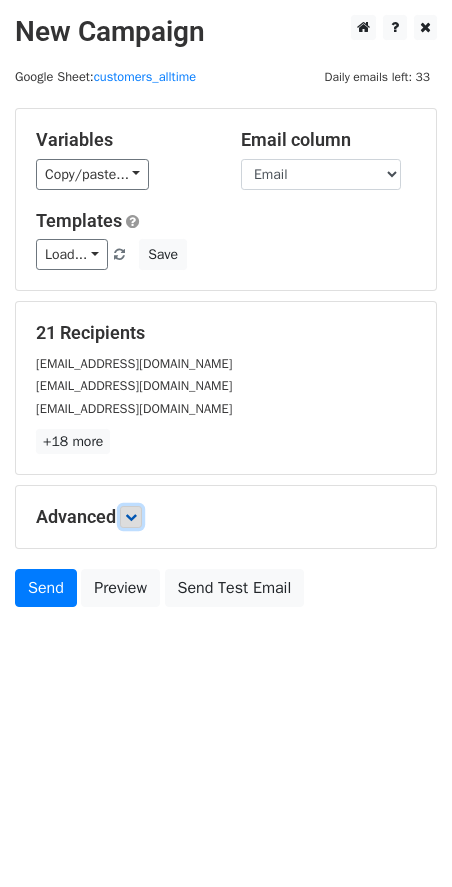 click at bounding box center (131, 517) 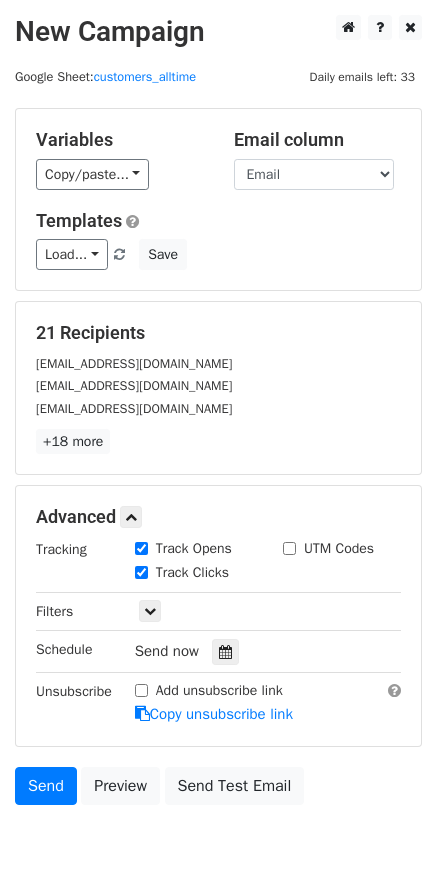 drag, startPoint x: 219, startPoint y: 648, endPoint x: 191, endPoint y: 643, distance: 28.442924 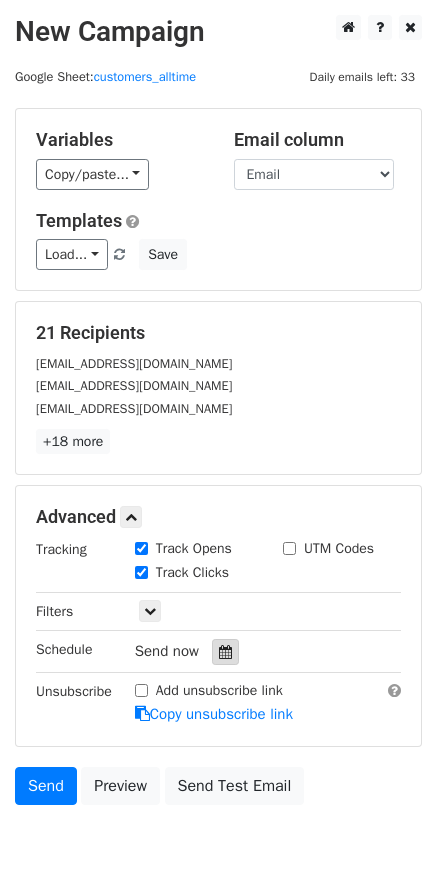 click at bounding box center (225, 652) 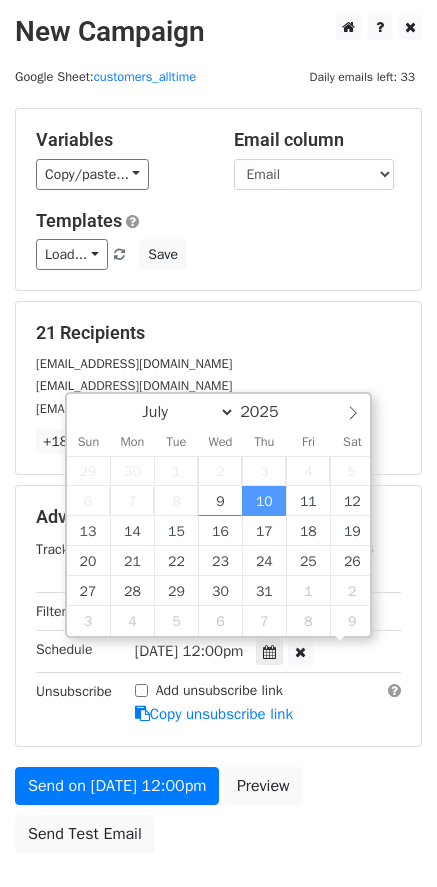 scroll, scrollTop: 1, scrollLeft: 0, axis: vertical 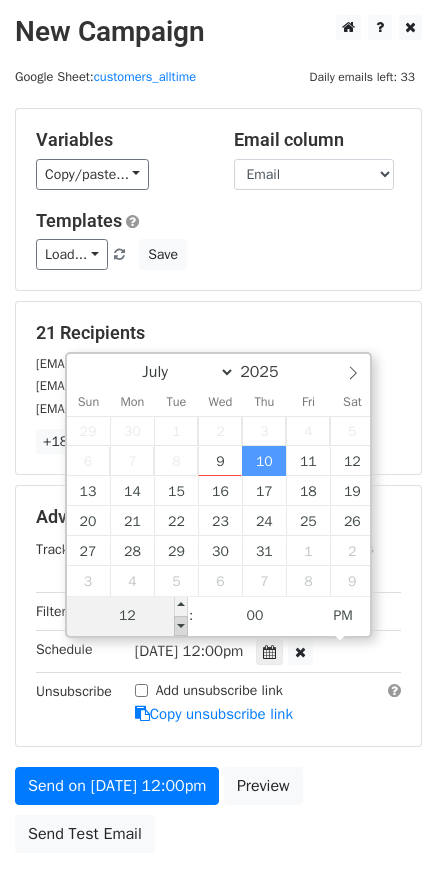 type on "2025-07-10 11:00" 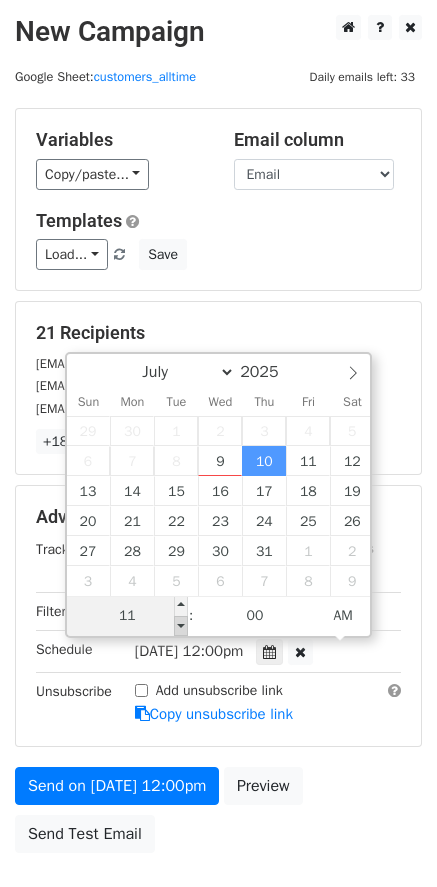 click at bounding box center (181, 626) 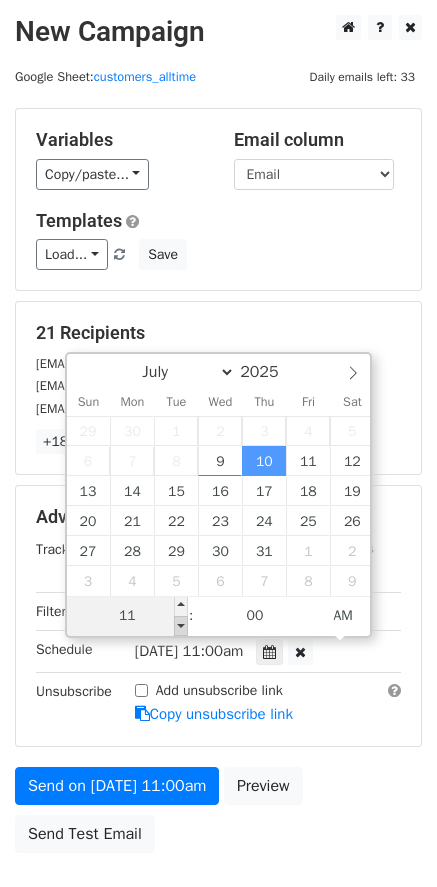 type on "2025-07-10 10:00" 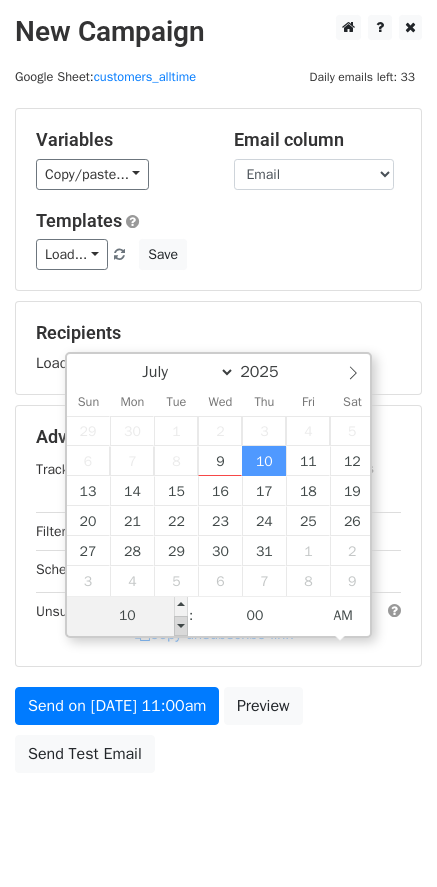 click at bounding box center [181, 626] 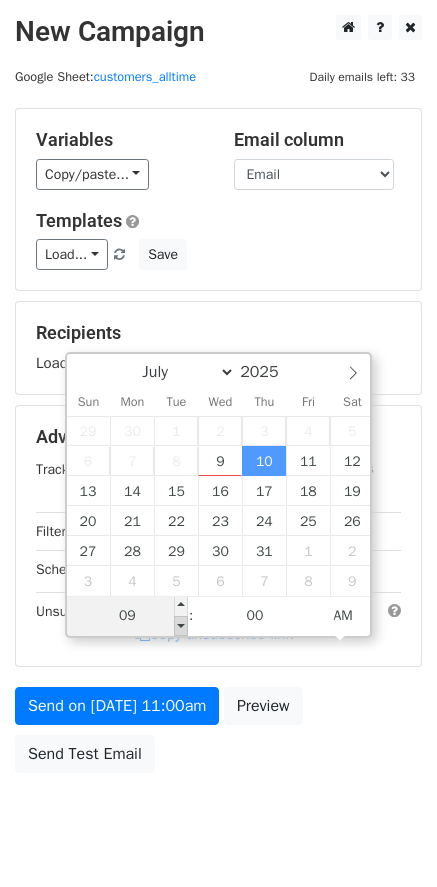 click at bounding box center [181, 626] 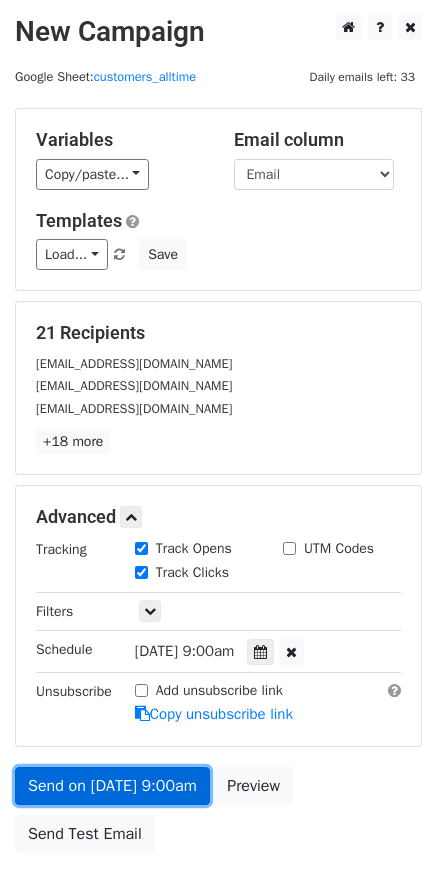 click on "Send on Jul 10 at 9:00am" at bounding box center (112, 786) 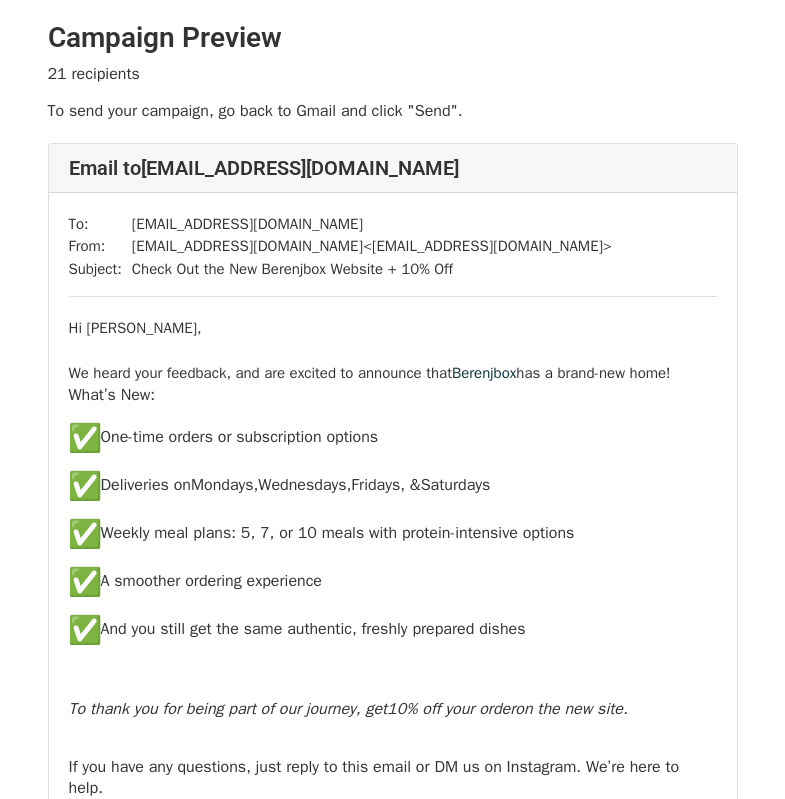 scroll, scrollTop: 0, scrollLeft: 0, axis: both 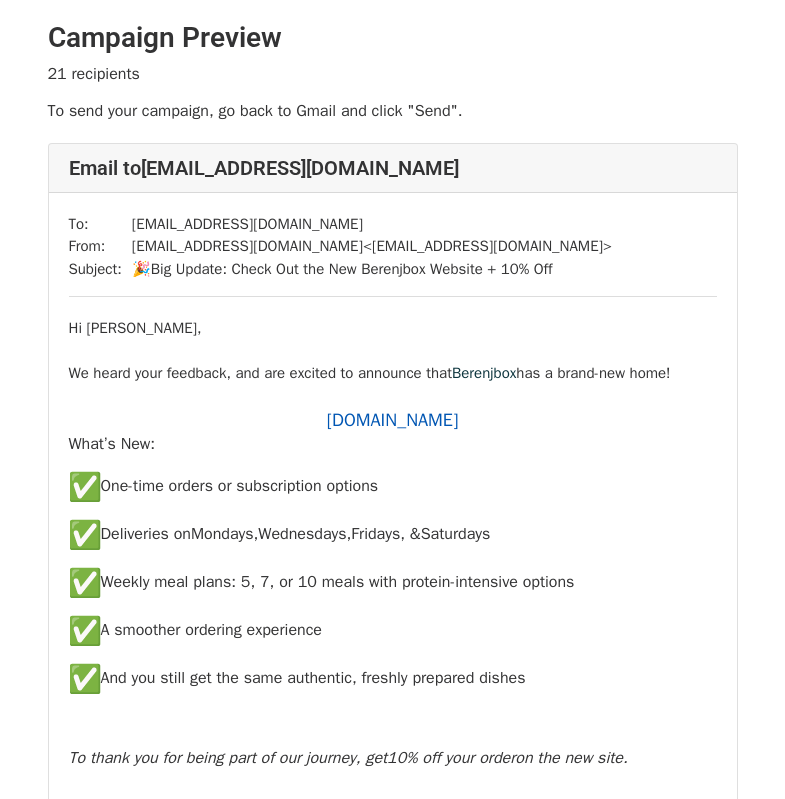 click on "[DOMAIN_NAME]" at bounding box center (393, 420) 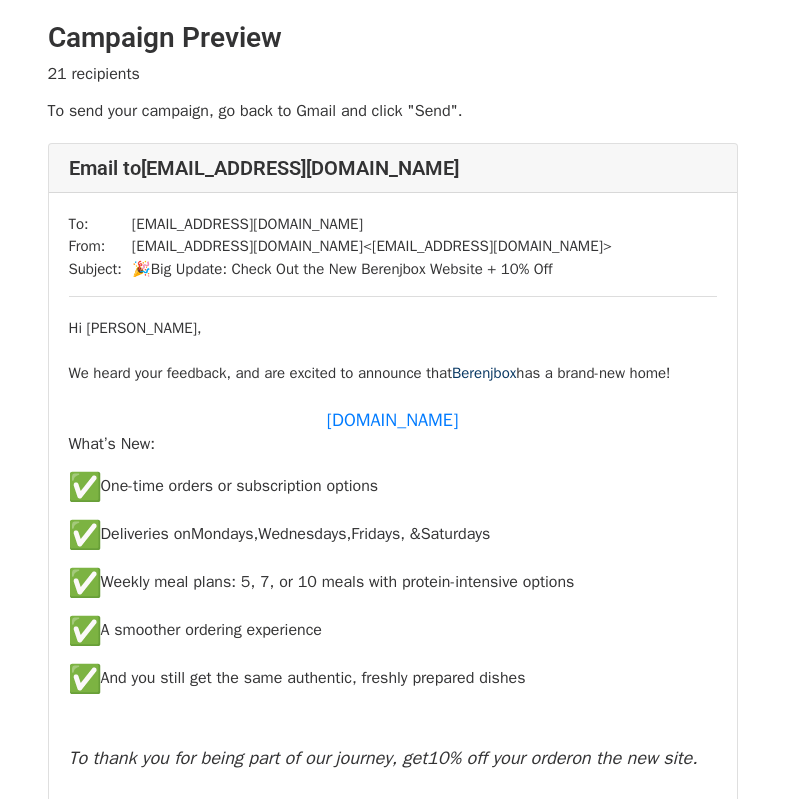 scroll, scrollTop: 0, scrollLeft: 0, axis: both 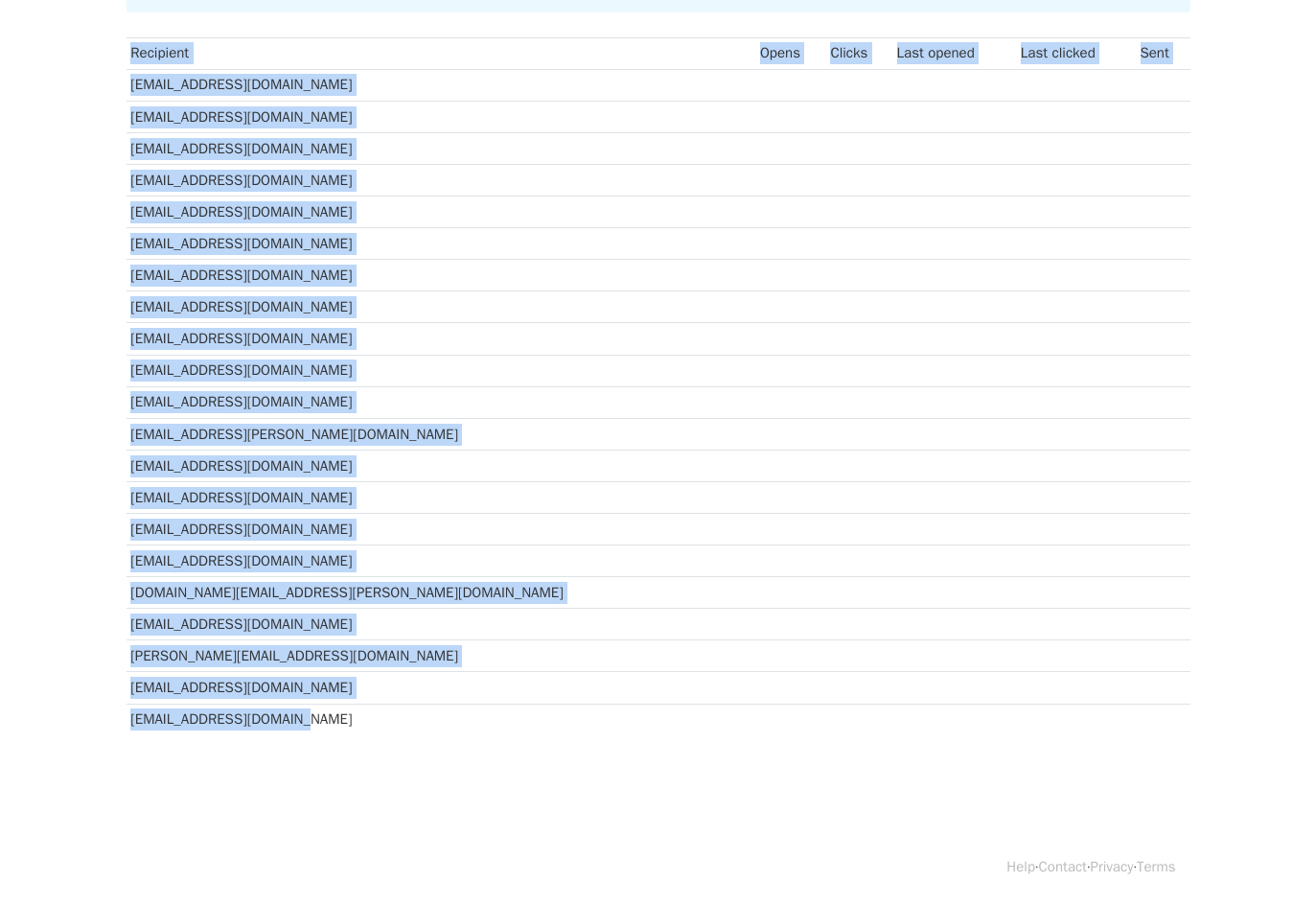 drag, startPoint x: 330, startPoint y: 732, endPoint x: 125, endPoint y: 64, distance: 698.7482 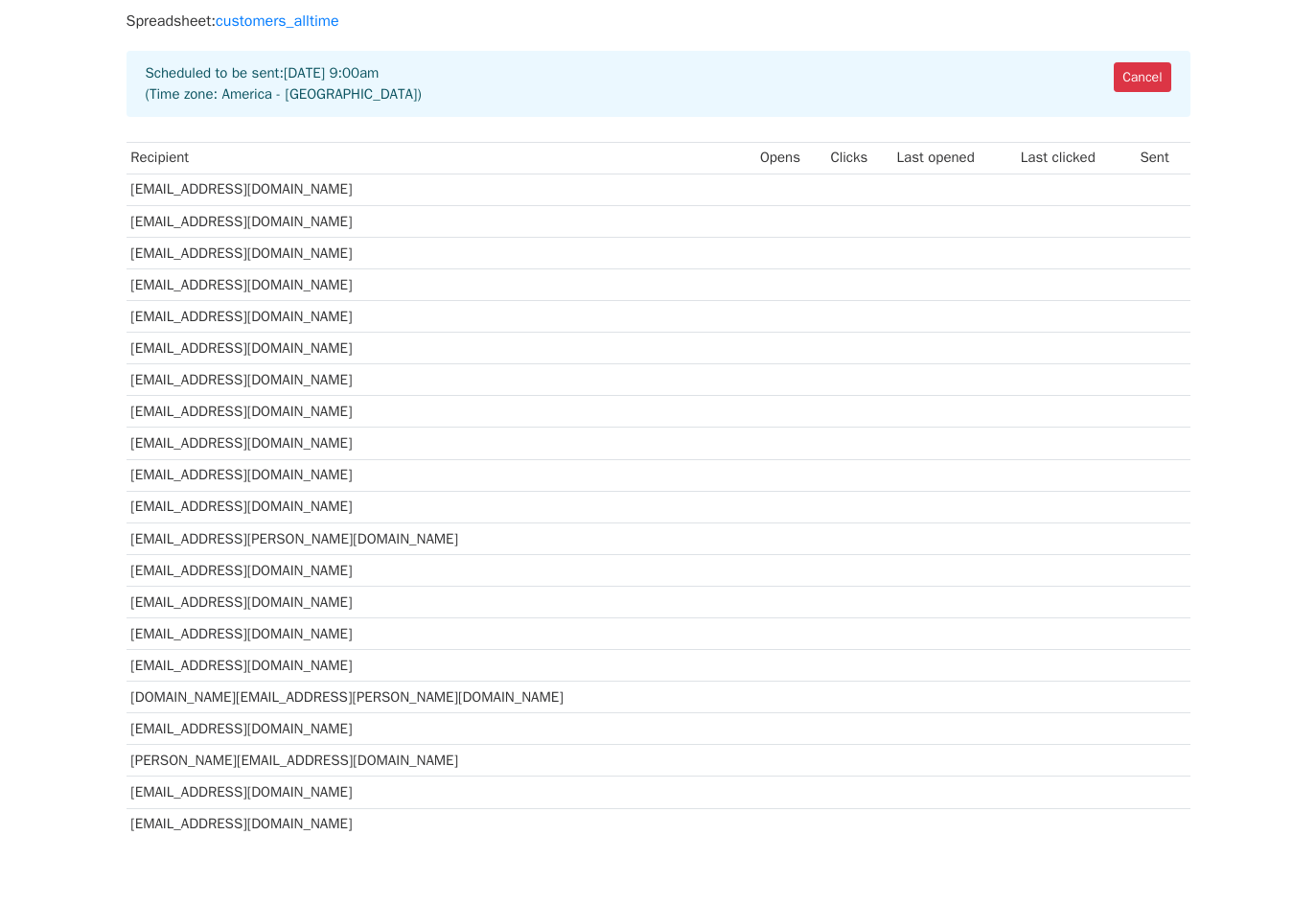 scroll, scrollTop: 96, scrollLeft: 0, axis: vertical 